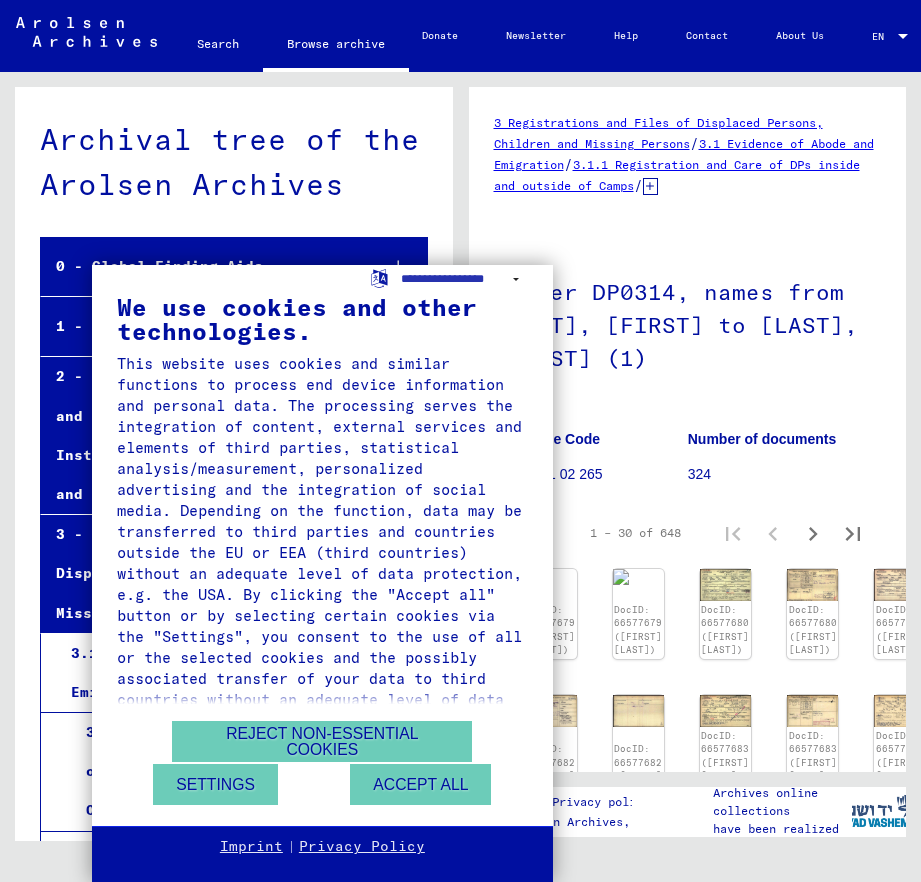 scroll, scrollTop: 0, scrollLeft: 0, axis: both 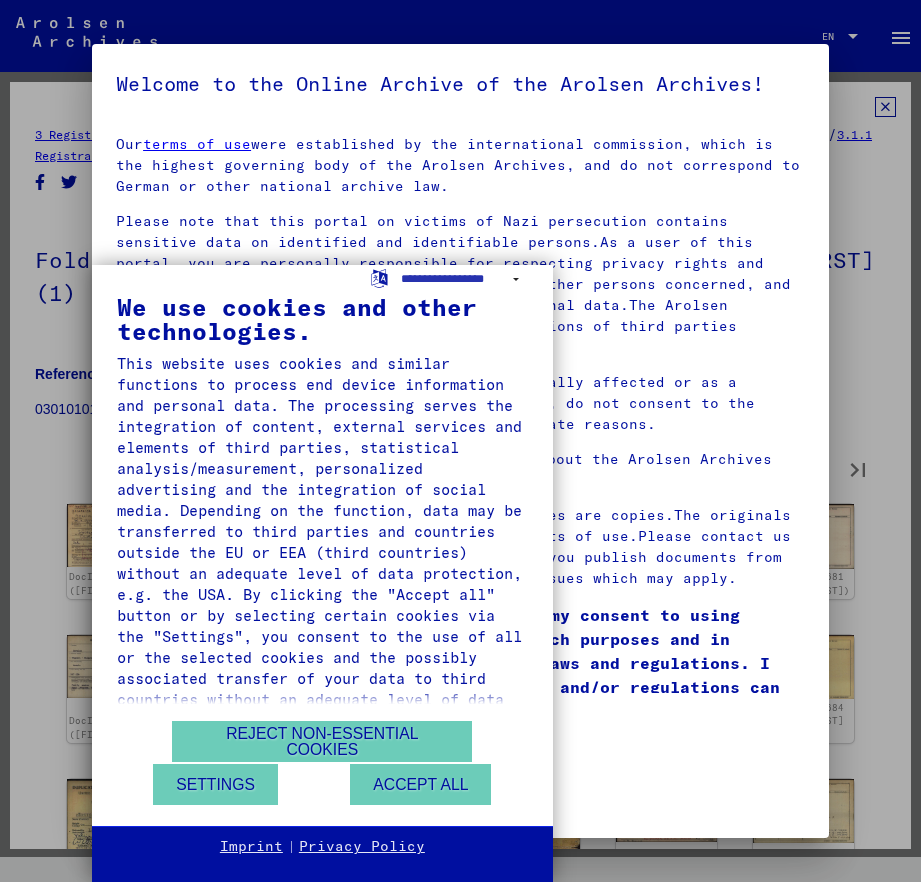 type on "*" 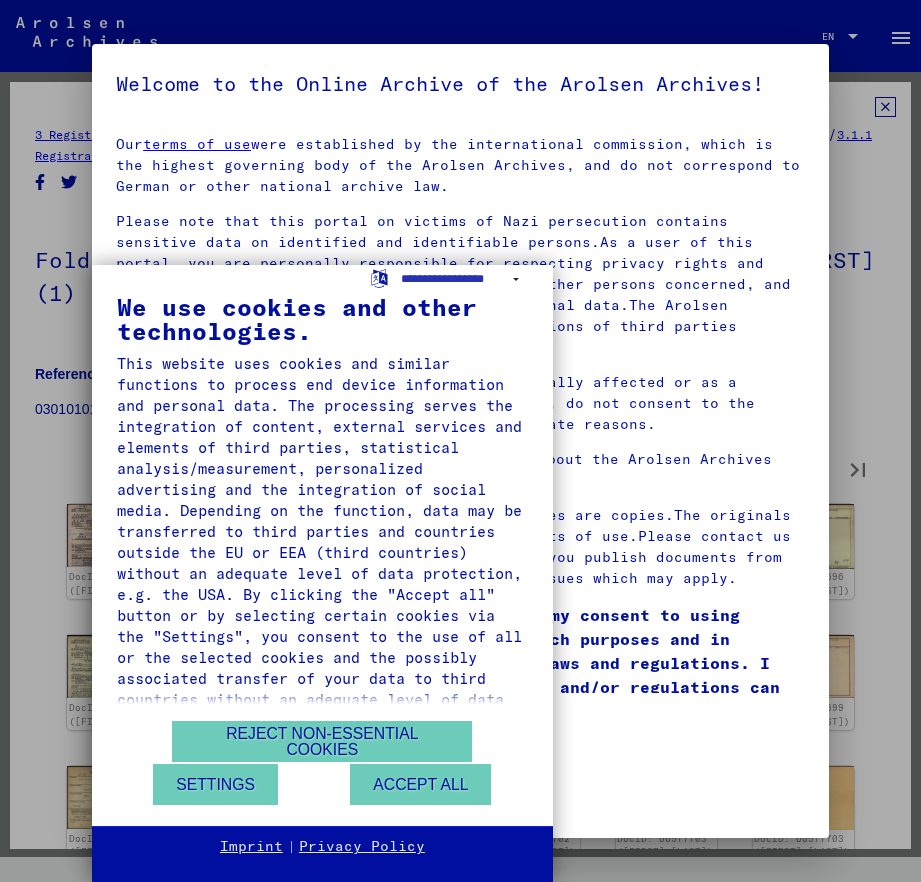 type on "*" 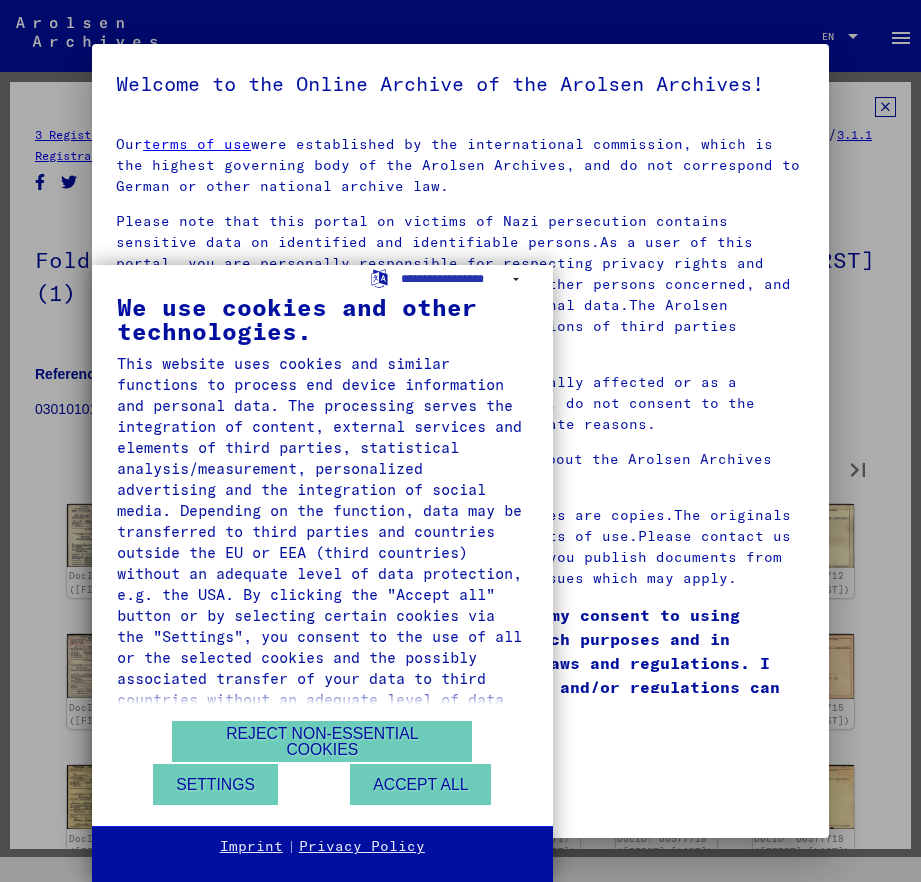 type on "*" 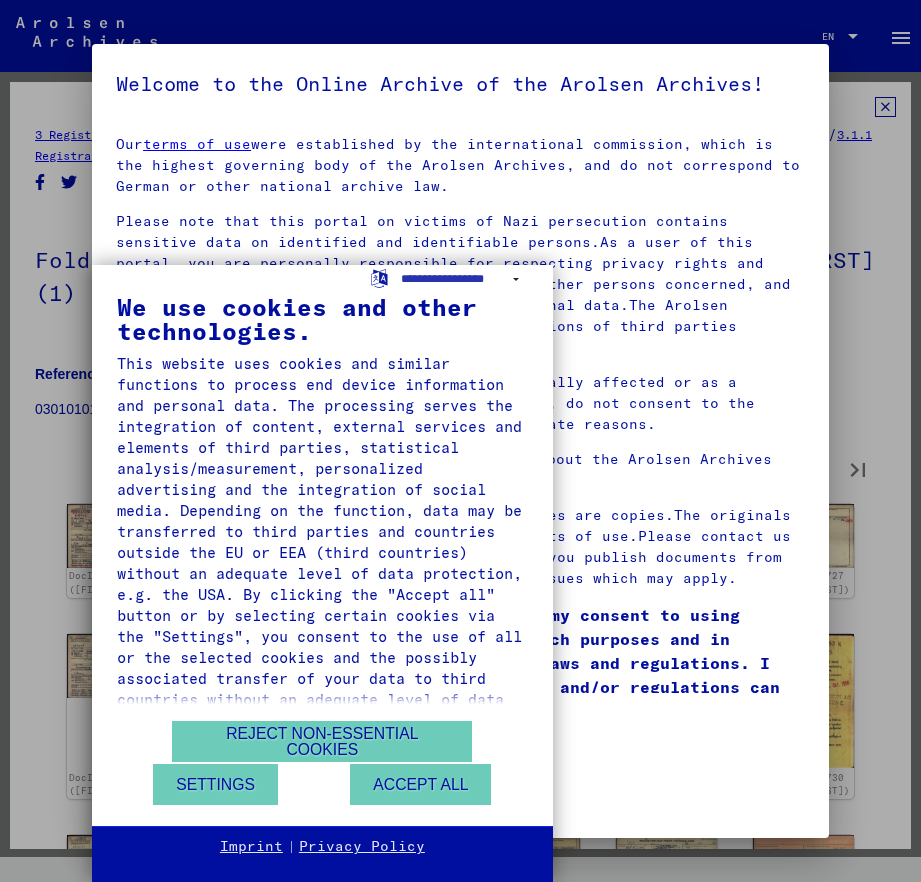 type on "*" 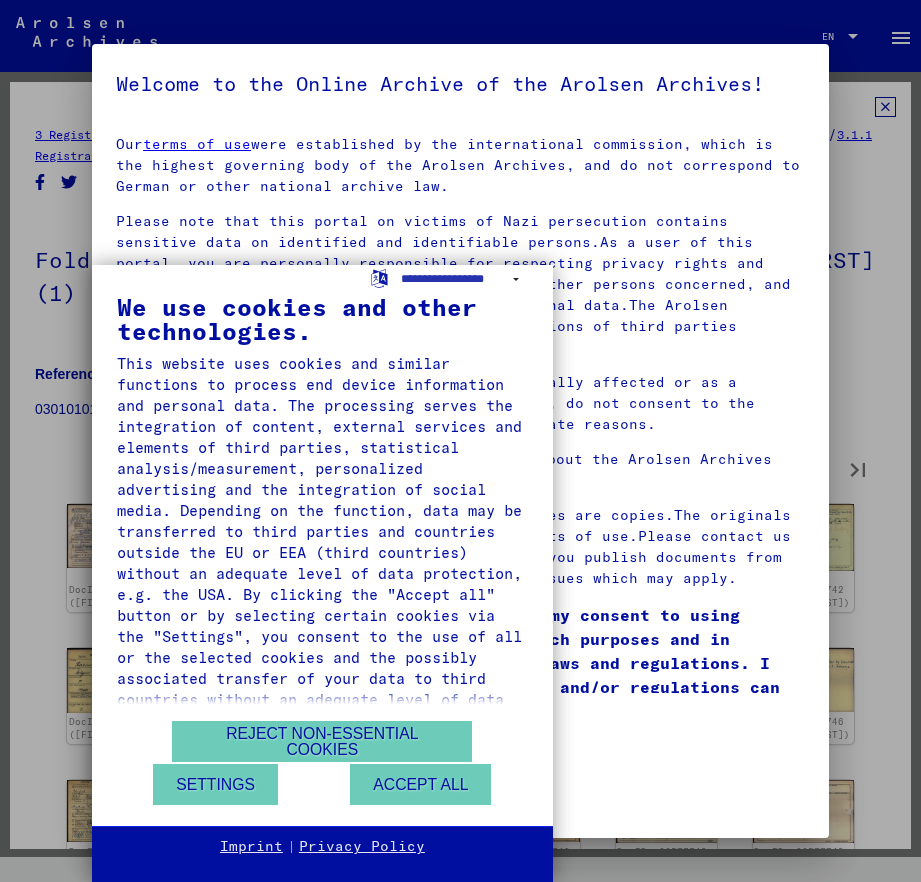 type on "*" 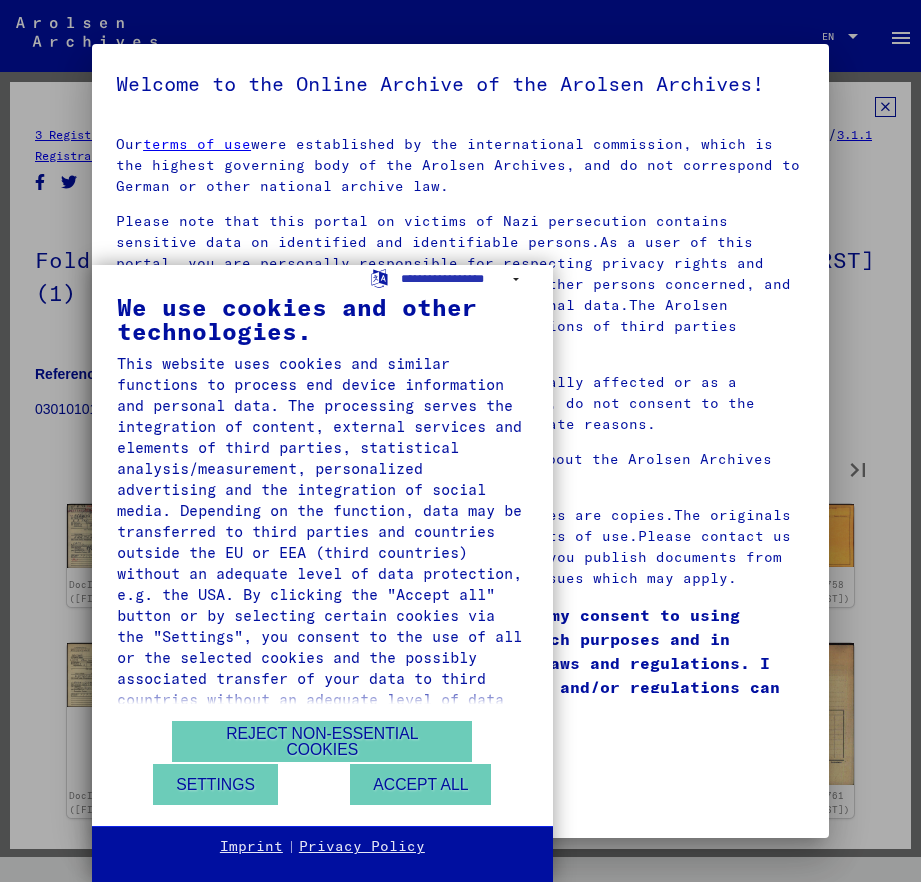 type on "*" 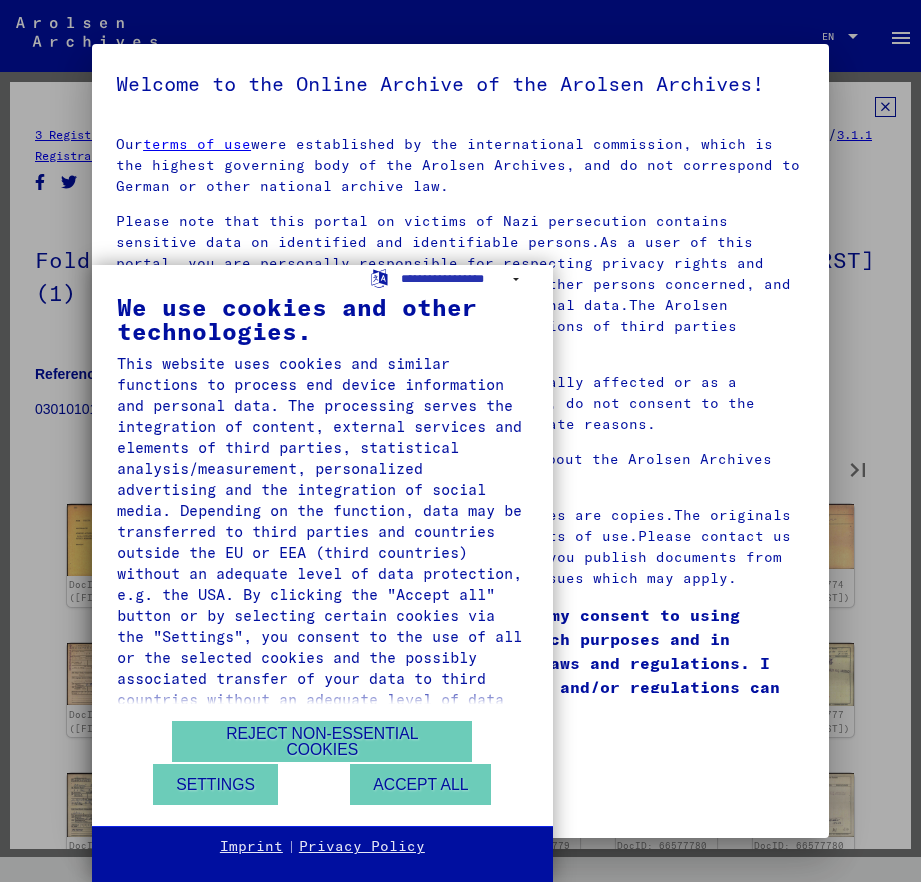 type on "*" 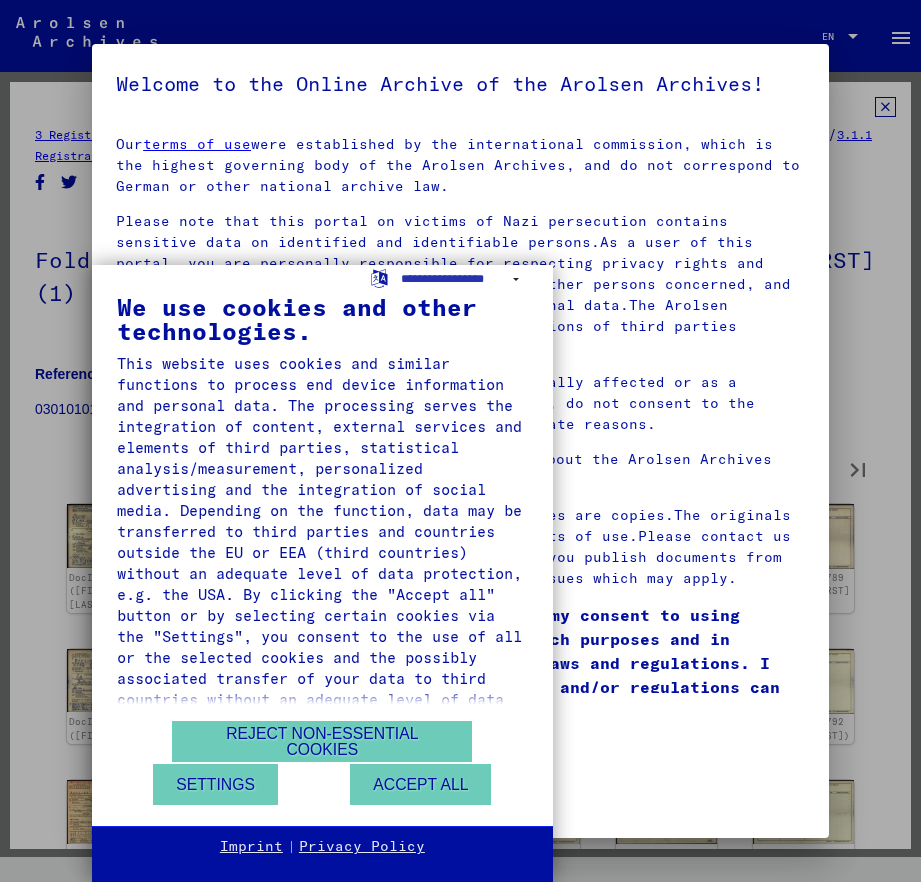 type on "*" 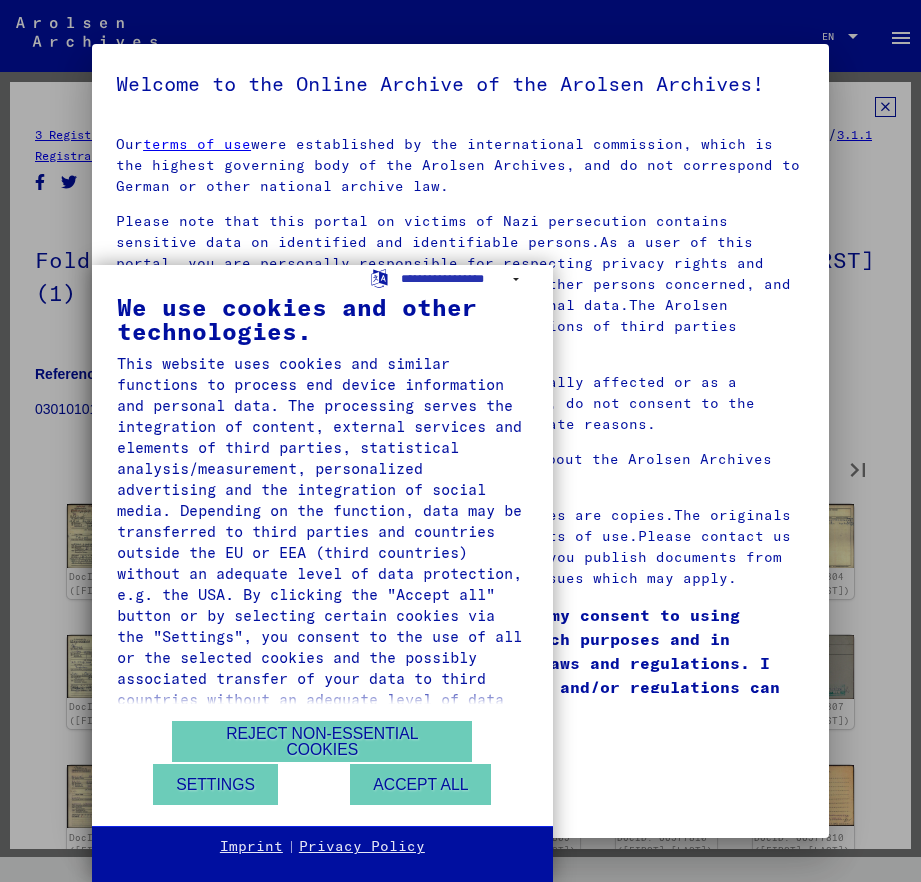 type on "**" 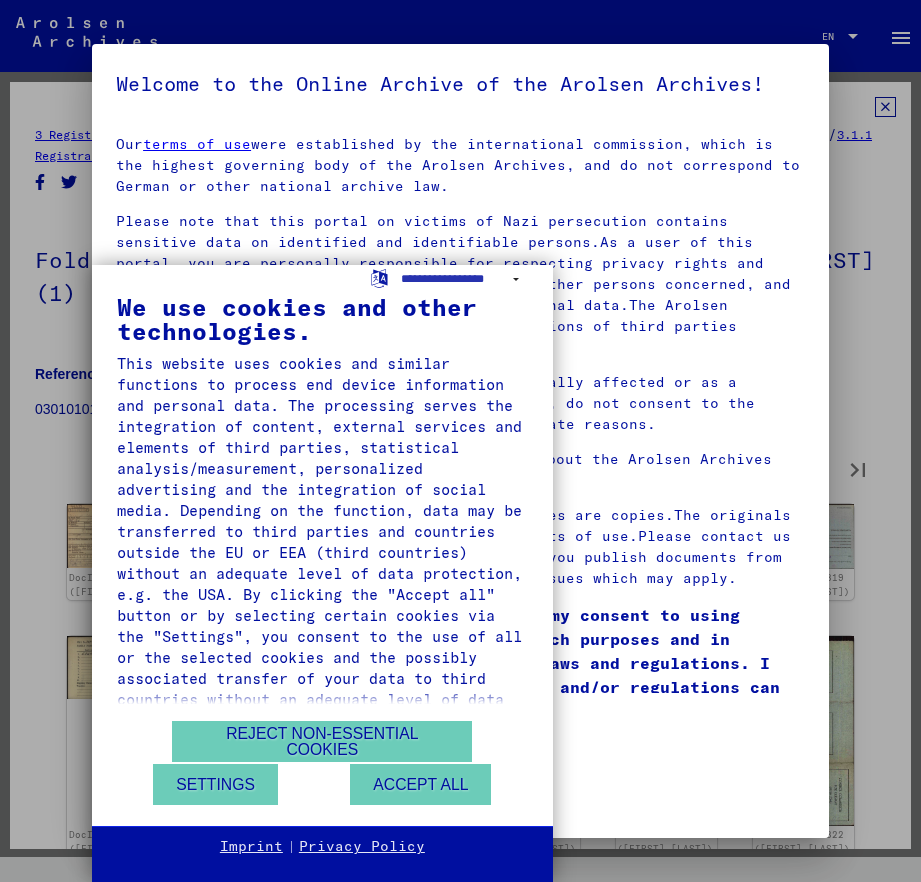 type on "**" 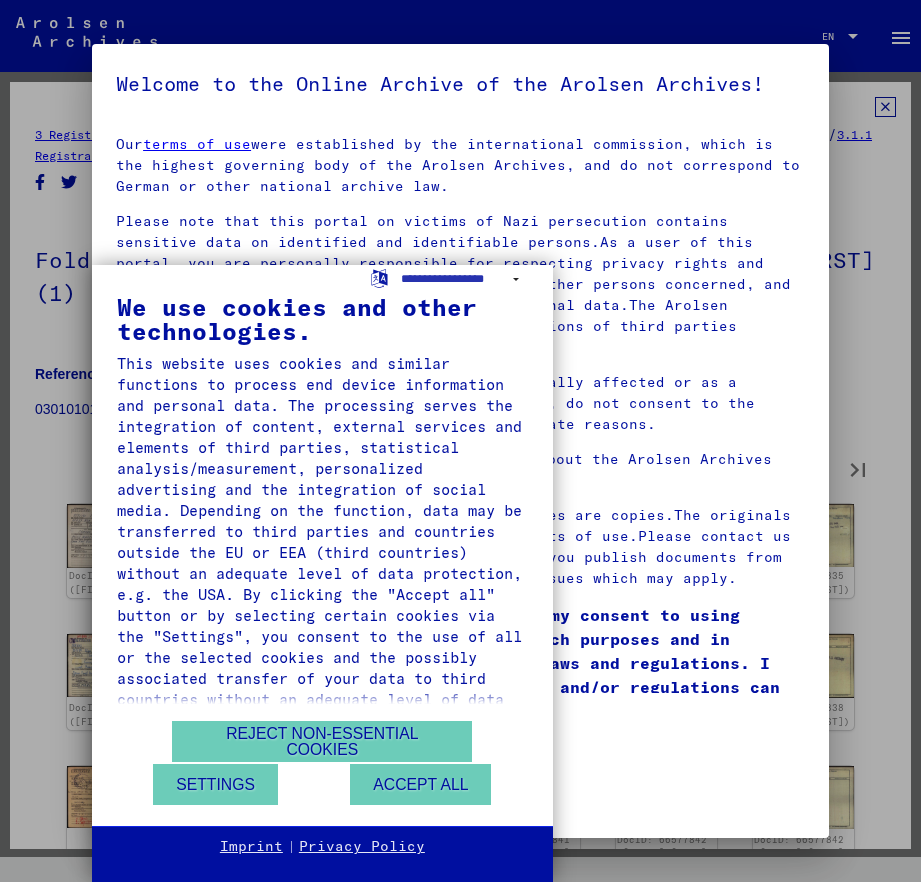 type on "**" 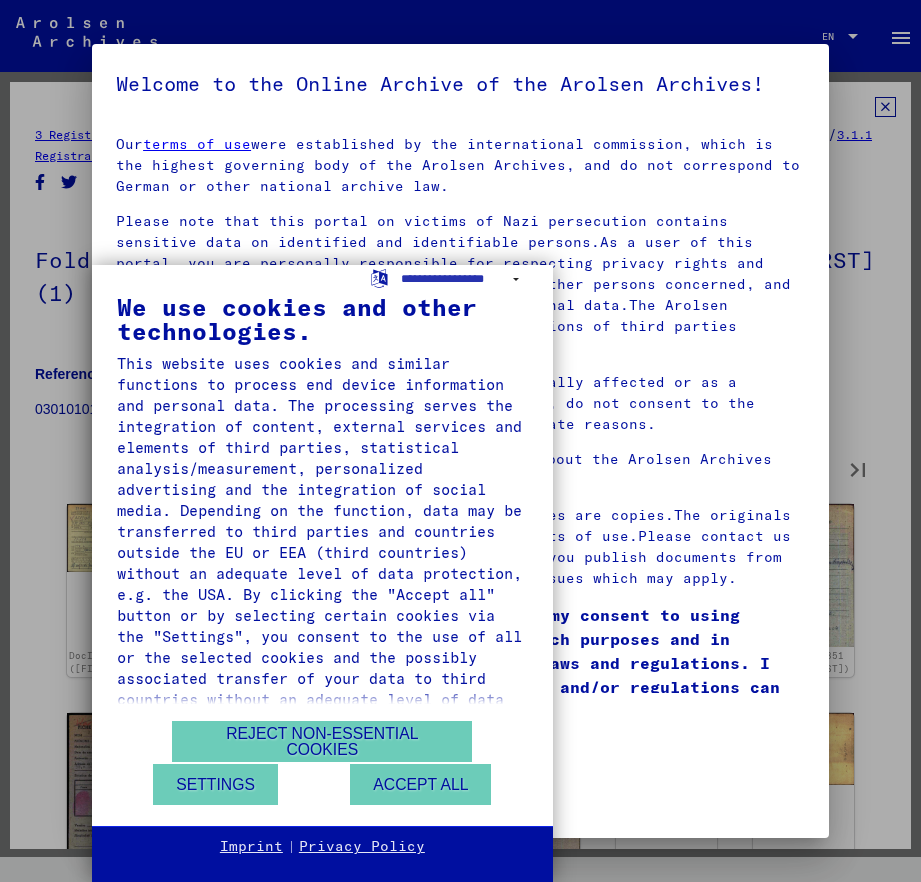 type on "**" 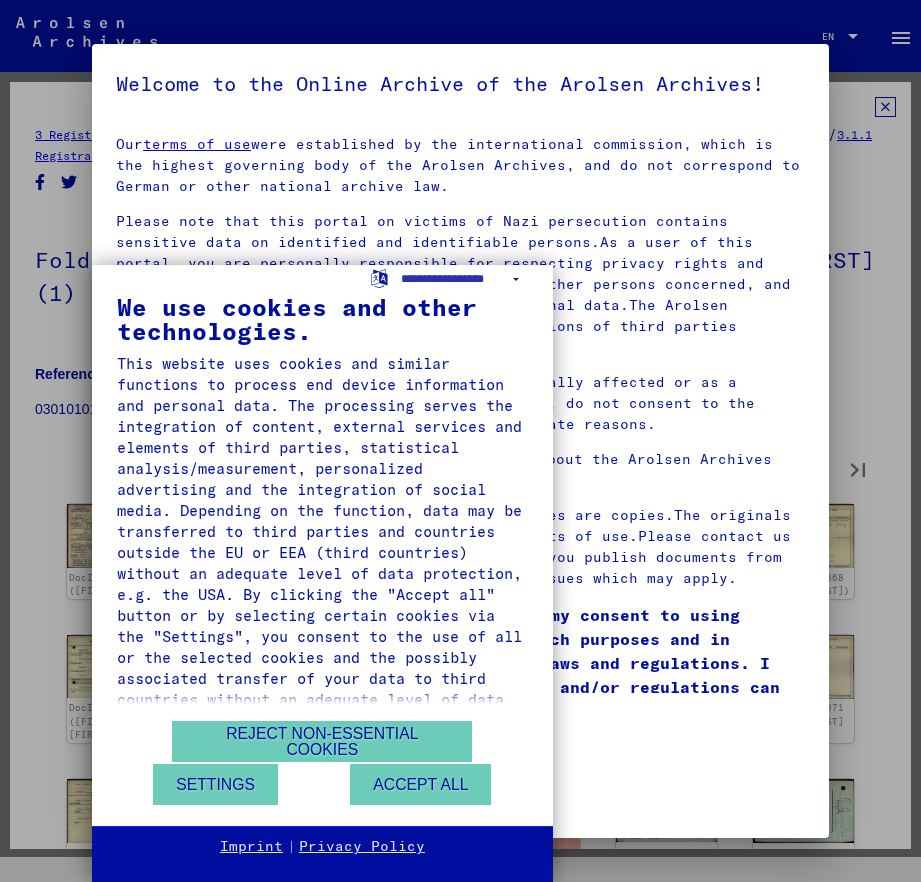 type on "**" 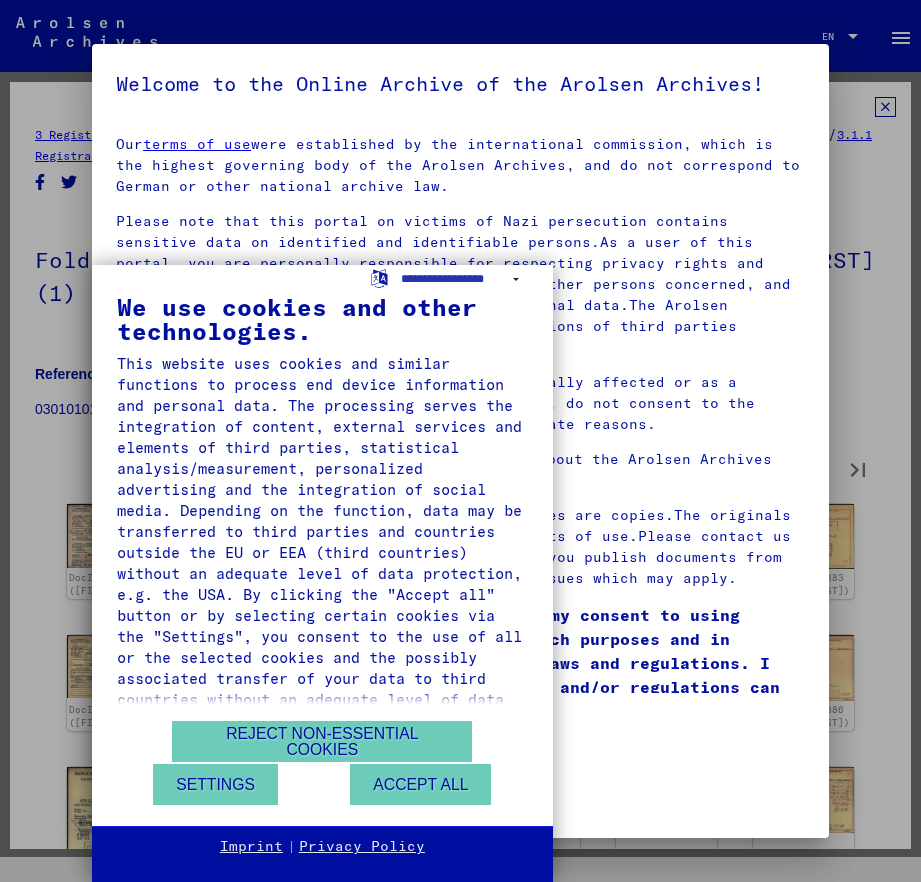 type on "**" 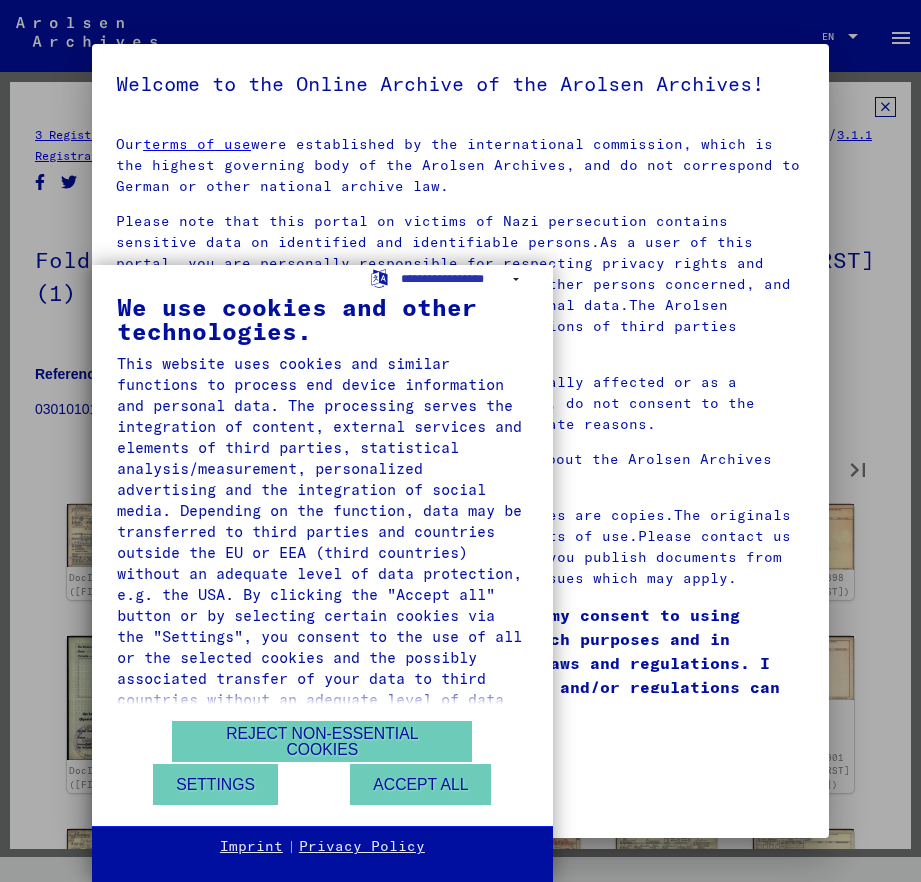 type on "**" 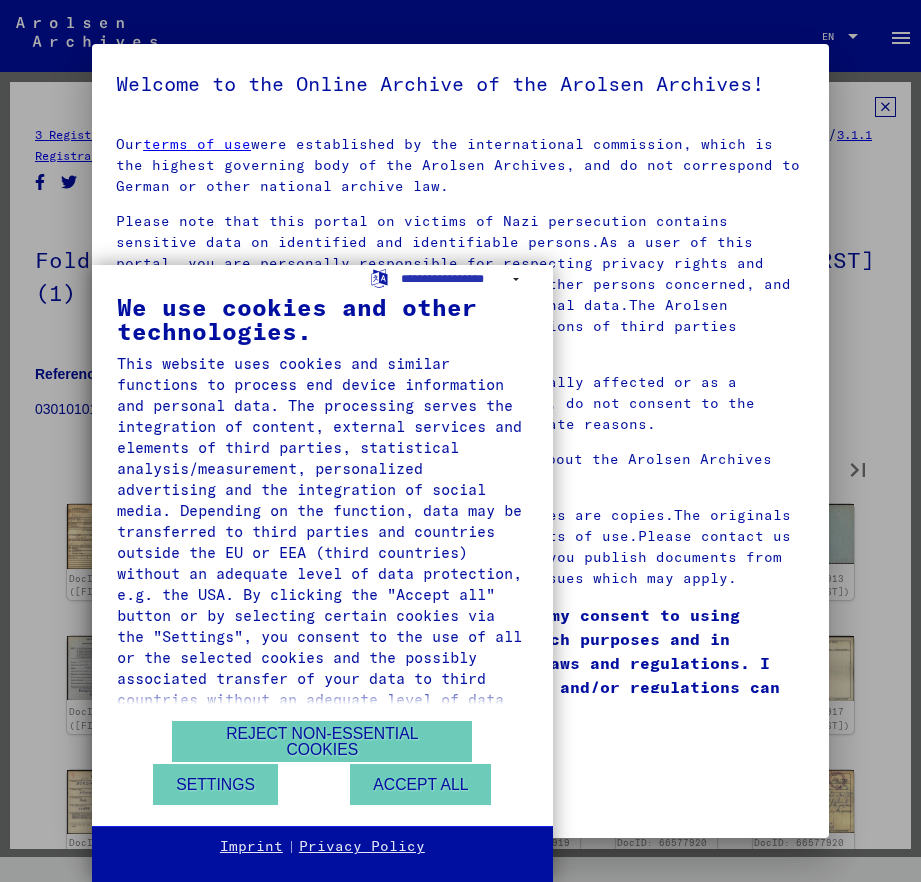 type on "**" 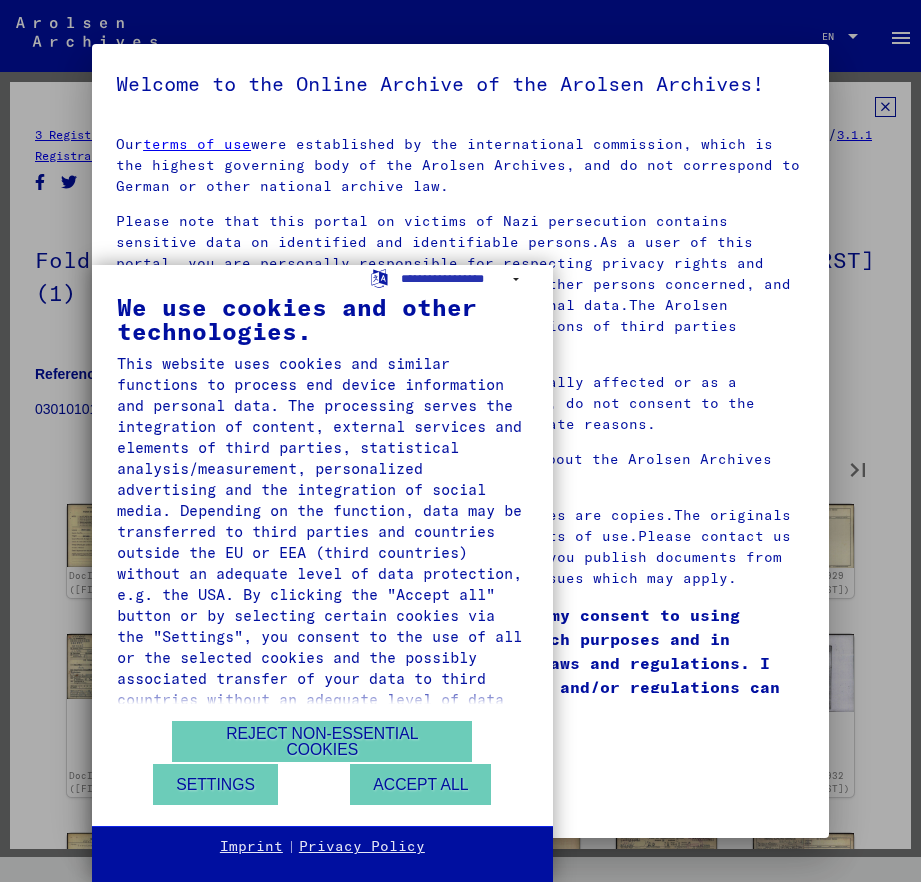 type on "**" 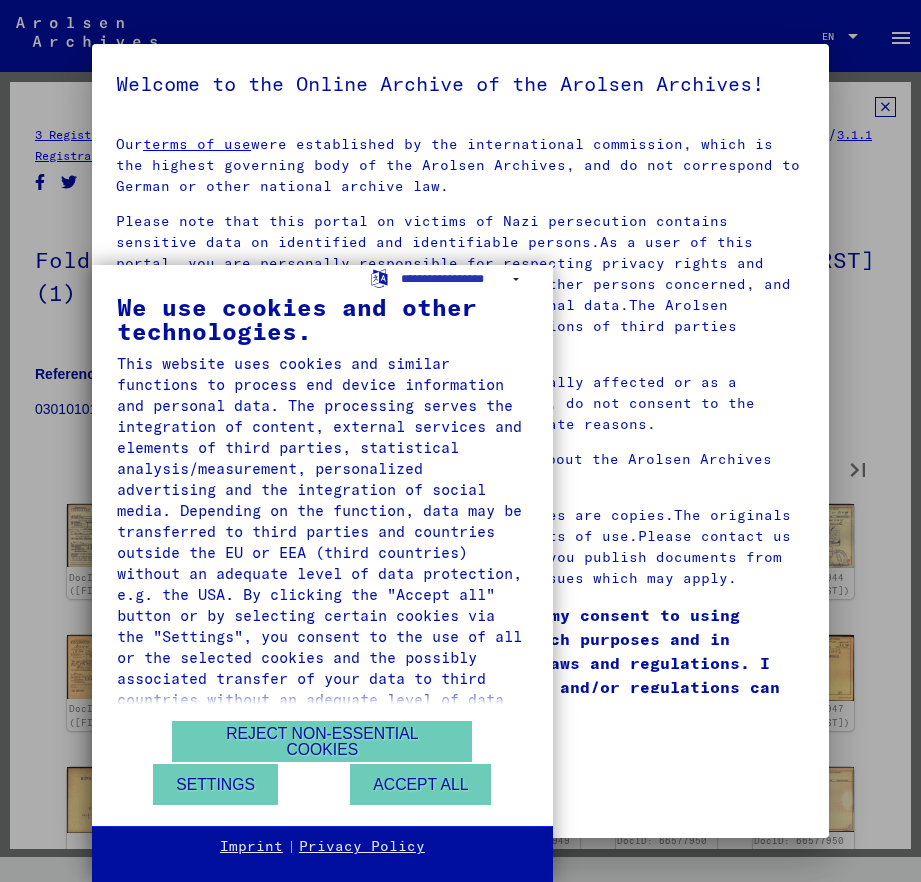 type on "**" 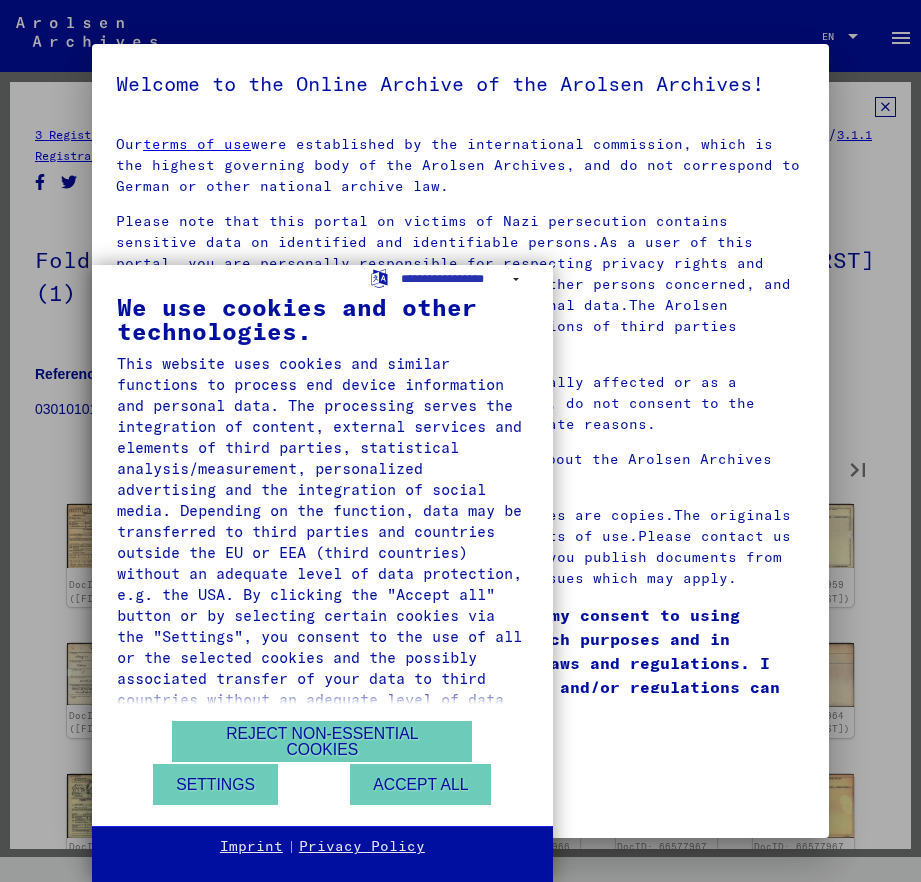 type on "**" 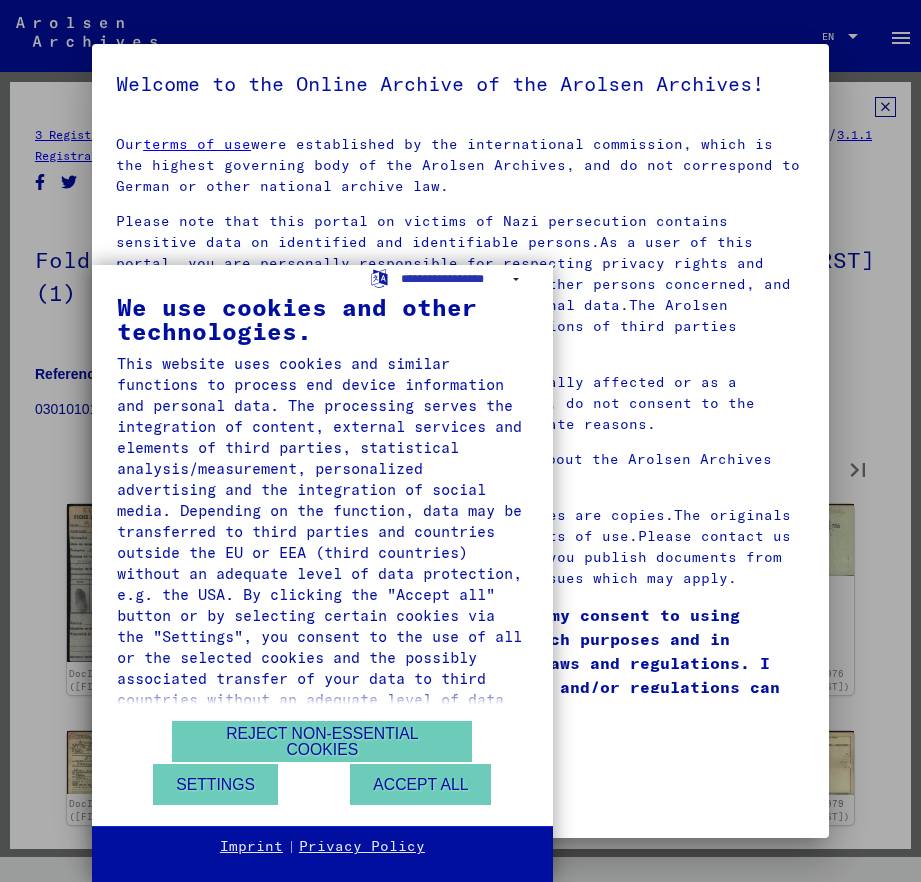 type on "**" 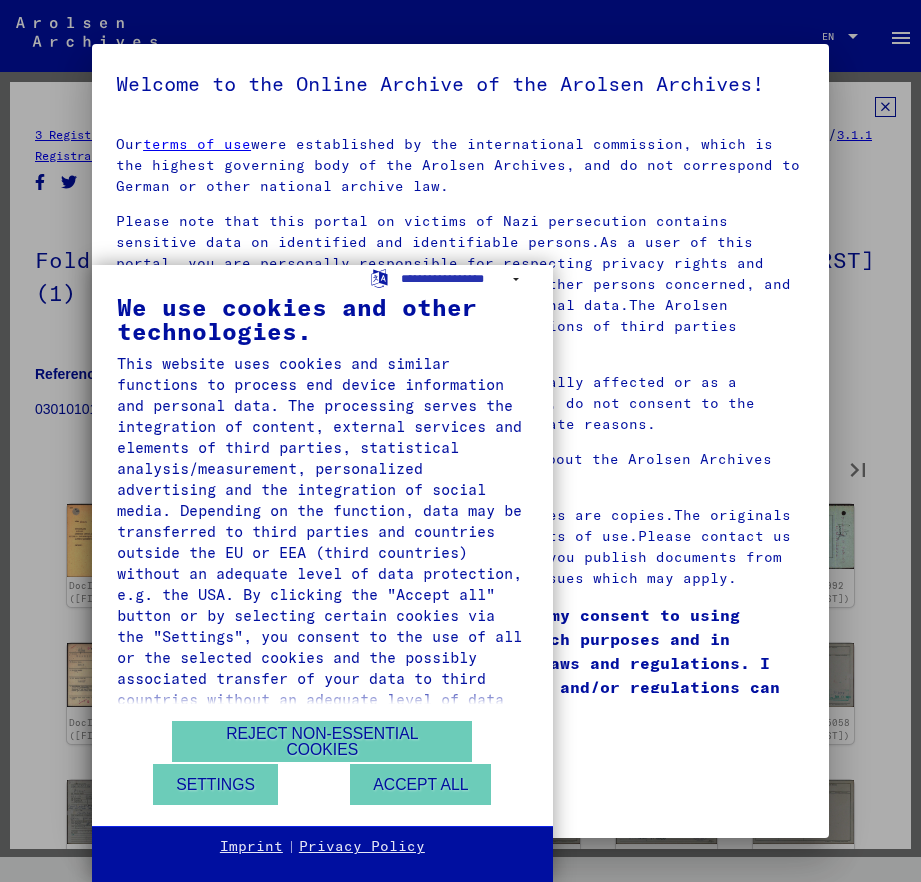 type on "**" 